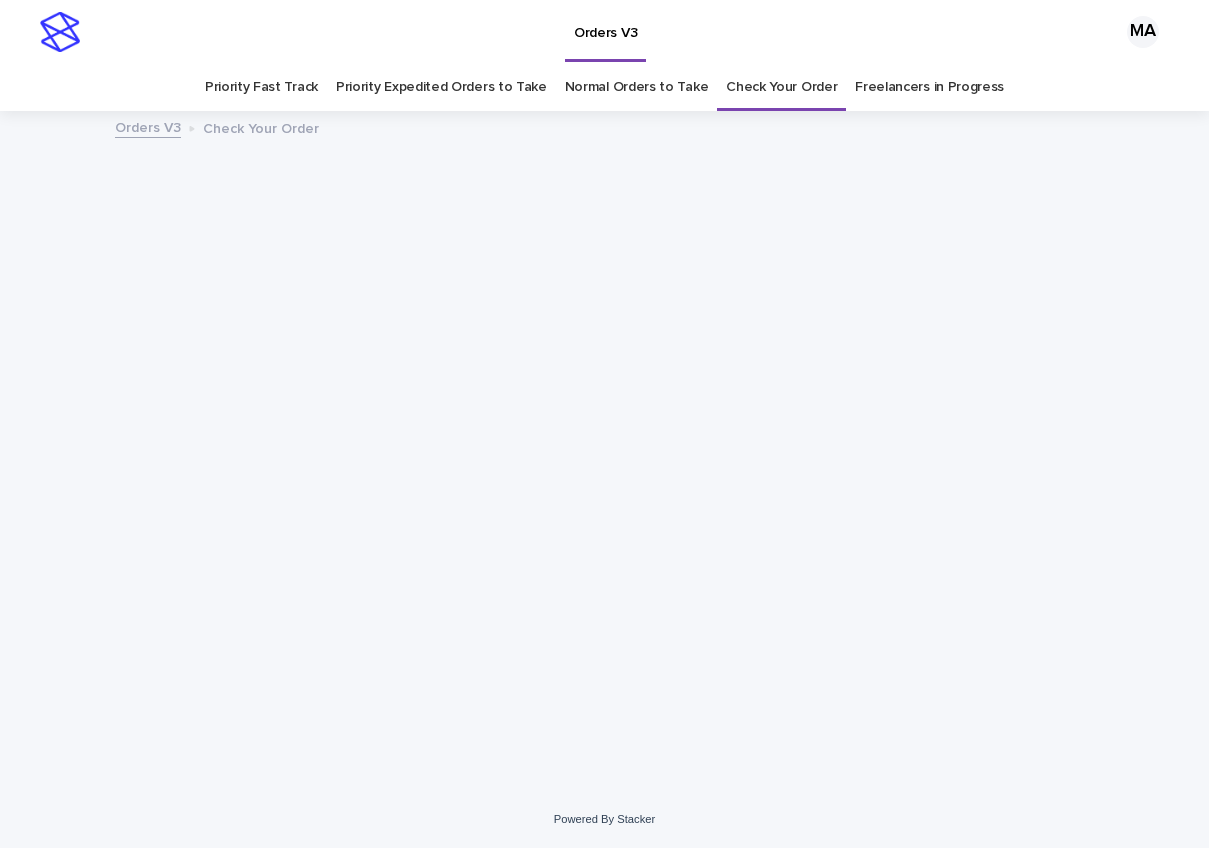 scroll, scrollTop: 0, scrollLeft: 0, axis: both 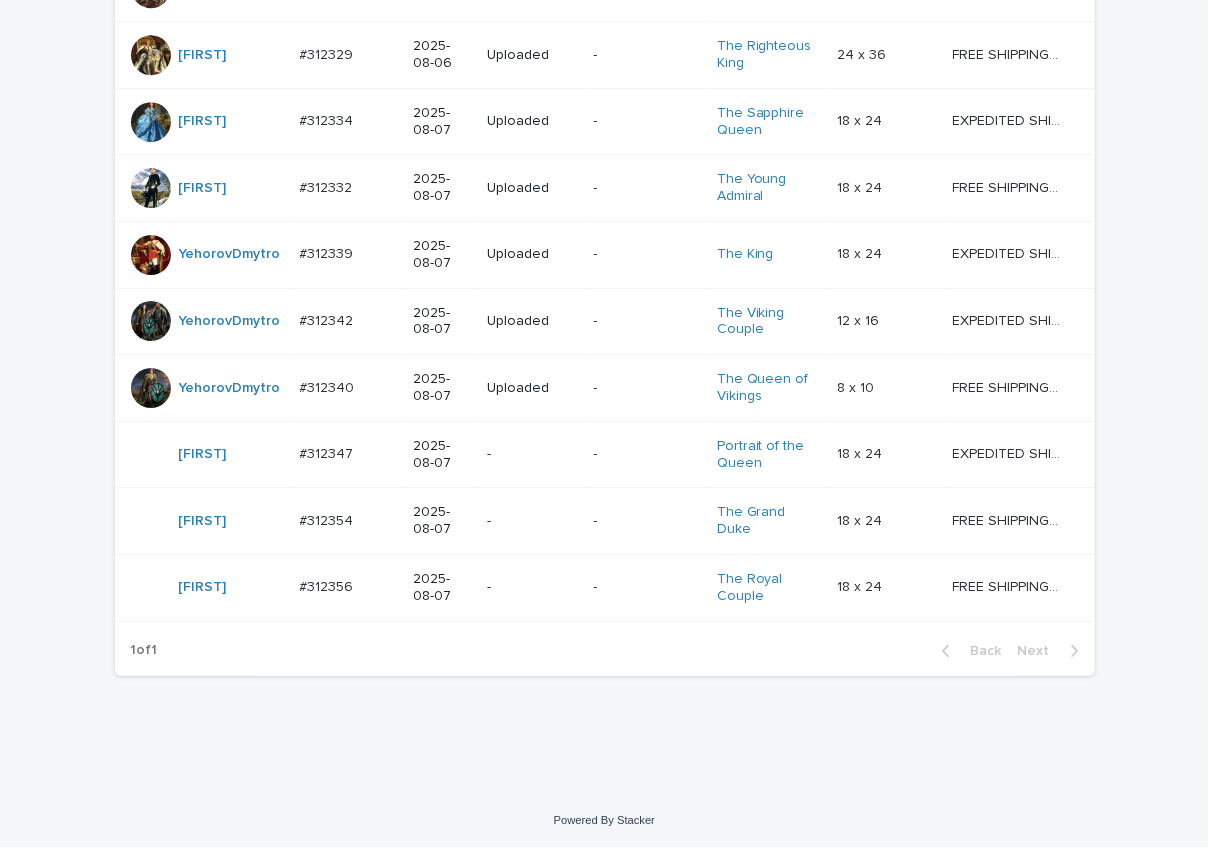 click on "Loading... Saving… Loading... Saving… Check Your Order Artist Name Date Design_status Customer_status Product_Title Product_Variant Shipping_Title TaoNguyen   Do_not_delete Do_not_delete   - Uploaded - - - -   - -   RolaineSanJuan   #301204_T #301204_T   2025-05-26 - - Change your picture   - -   - -   OksanaHolets   #311767 #311767   2025-07-25 Uploaded Needs revisions The Viking Royals   24 x 36 24 x 36   FREE SHIPPING - preview in 1-2 business days, after your approval delivery will take 5-10 b.d. FREE SHIPPING - preview in 1-2 business days, after your approval delivery will take 5-10 b.d.   OksanaHolets   #312132 #312132   2025-08-02 Uploaded Needs revisions The Garden of Eden   8 x 10 8 x 10   FREE SHIPPING - preview in 1-2 business days, after your approval delivery will take 5-10 b.d. FREE SHIPPING - preview in 1-2 business days, after your approval delivery will take 5-10 b.d.   OksanaHolets   #312153 #312153   2025-08-03 Uploaded Needs revisions The King of Style   18 x 24 18 x 24" at bounding box center [604, -253] 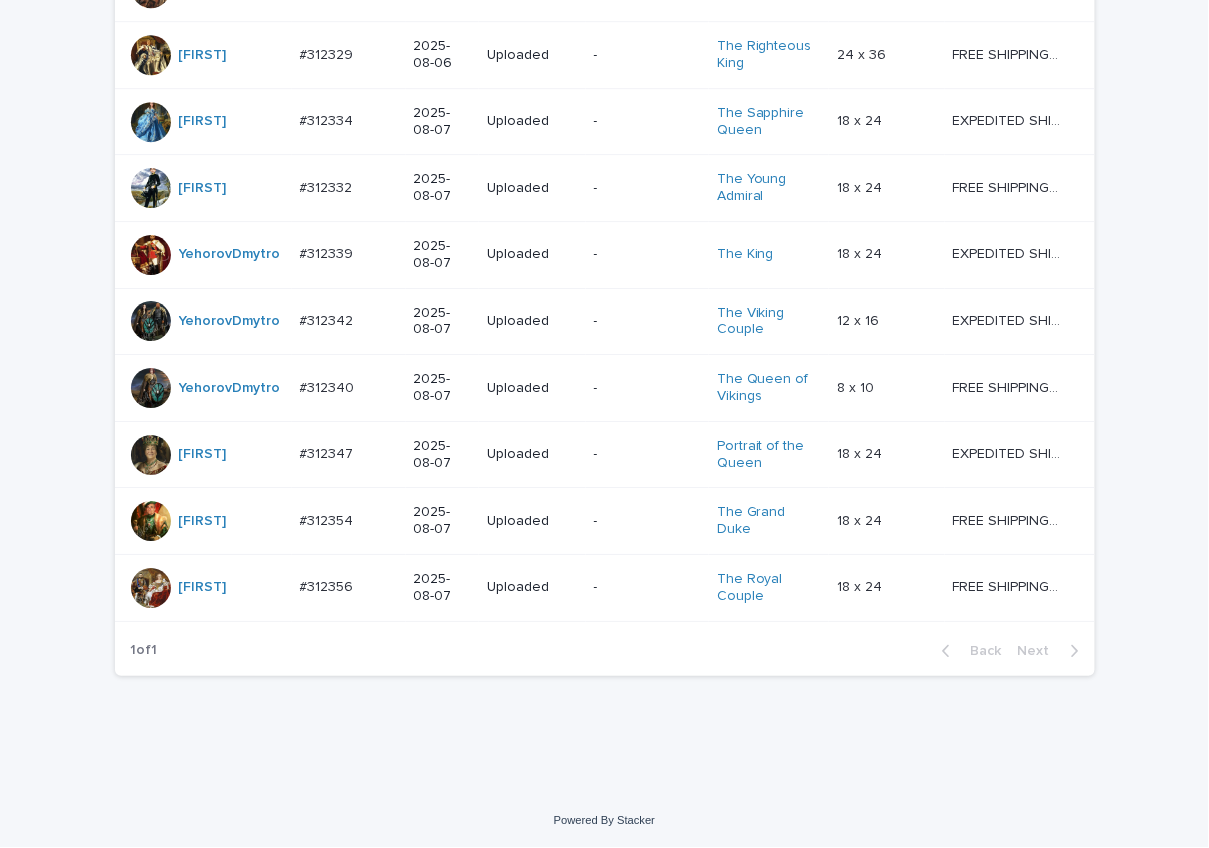 click on "Loading... Saving… Loading... Saving… Check Your Order Artist Name Date Design_status Customer_status Product_Title Product_Variant Shipping_Title TaoNguyen   Do_not_delete Do_not_delete   - Uploaded - - - -   - -   RolaineSanJuan   #301204_T #301204_T   2025-05-26 - - Change your picture   - -   - -   OksanaHolets   #311767 #311767   2025-07-25 Uploaded Needs revisions The Viking Royals   24 x 36 24 x 36   FREE SHIPPING - preview in 1-2 business days, after your approval delivery will take 5-10 b.d. FREE SHIPPING - preview in 1-2 business days, after your approval delivery will take 5-10 b.d.   OksanaHolets   #312132 #312132   2025-08-02 Uploaded Needs revisions The Garden of Eden   8 x 10 8 x 10   FREE SHIPPING - preview in 1-2 business days, after your approval delivery will take 5-10 b.d. FREE SHIPPING - preview in 1-2 business days, after your approval delivery will take 5-10 b.d.   OksanaHolets   #312153 #312153   2025-08-03 Uploaded Needs revisions The King of Style   18 x 24 18 x 24" at bounding box center [604, -253] 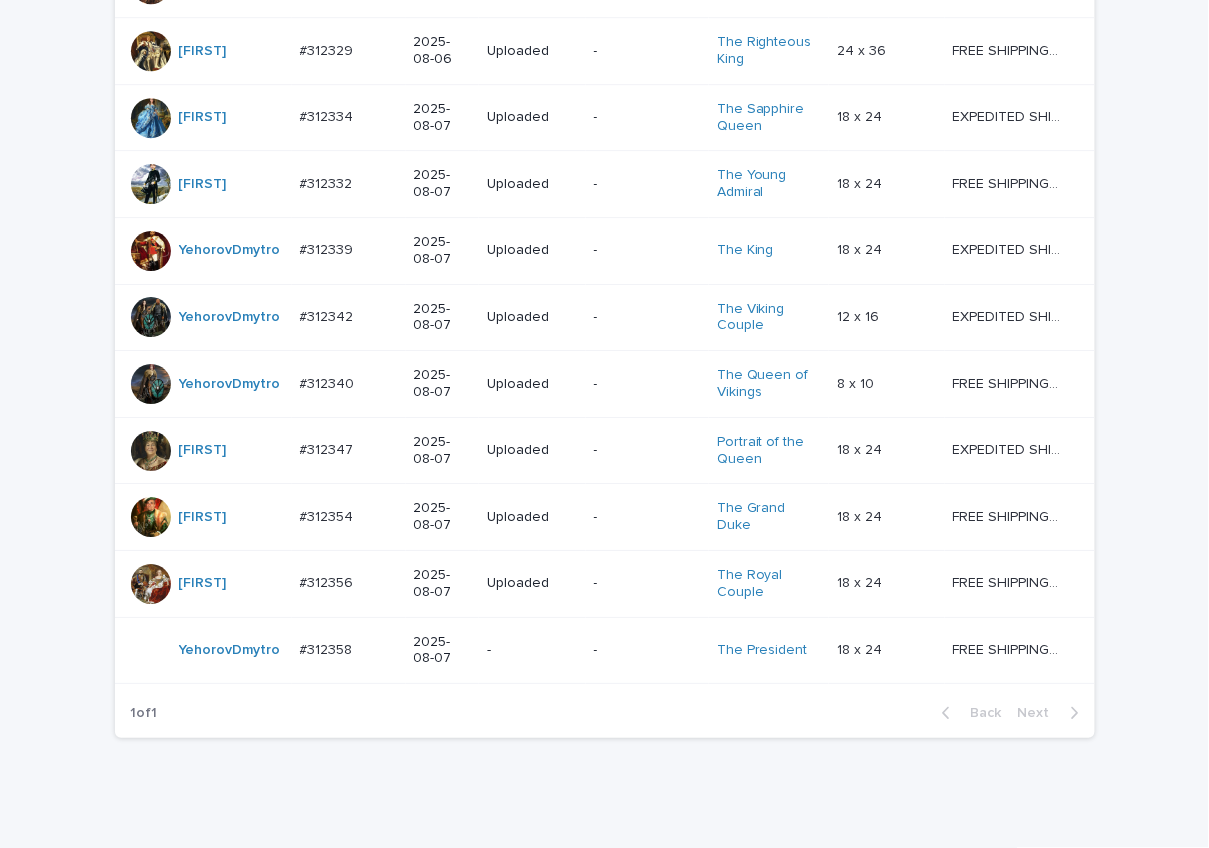 click on "-" at bounding box center (532, 650) 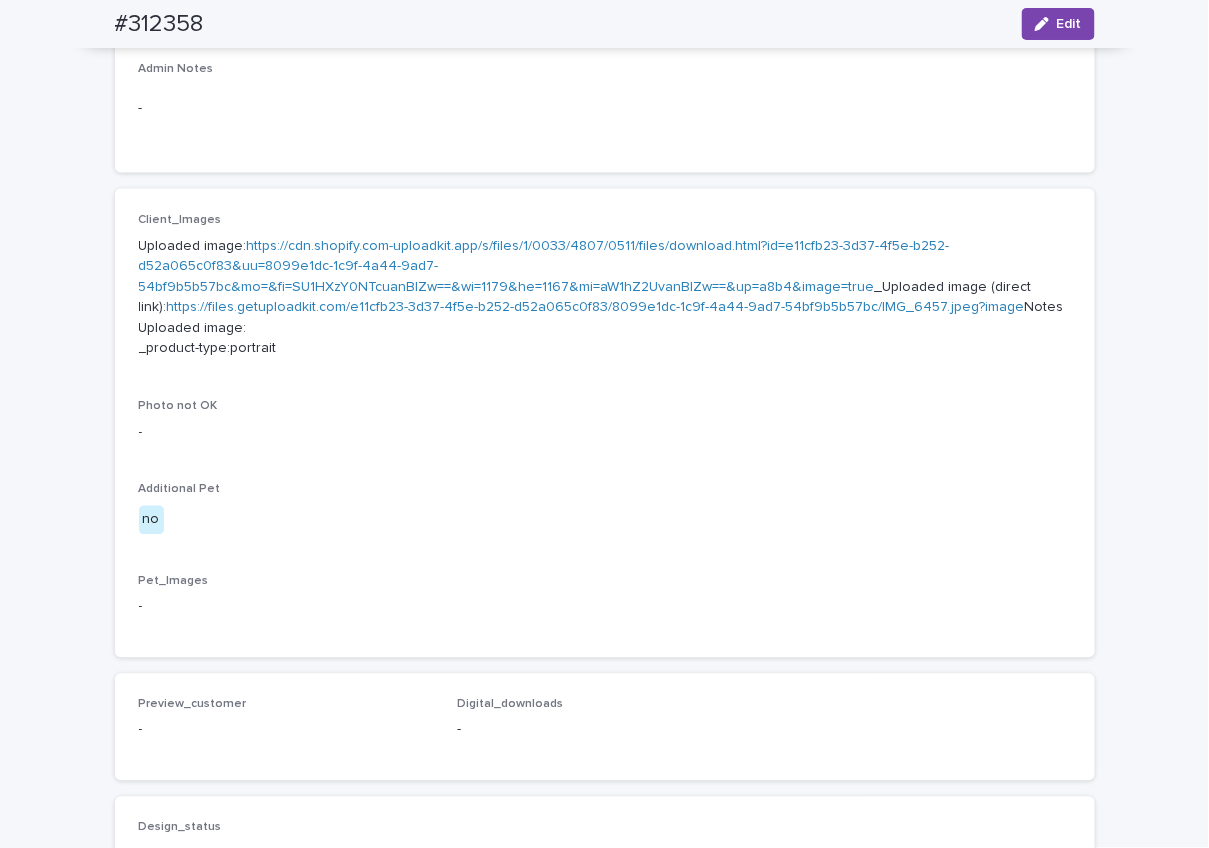 scroll, scrollTop: 699, scrollLeft: 0, axis: vertical 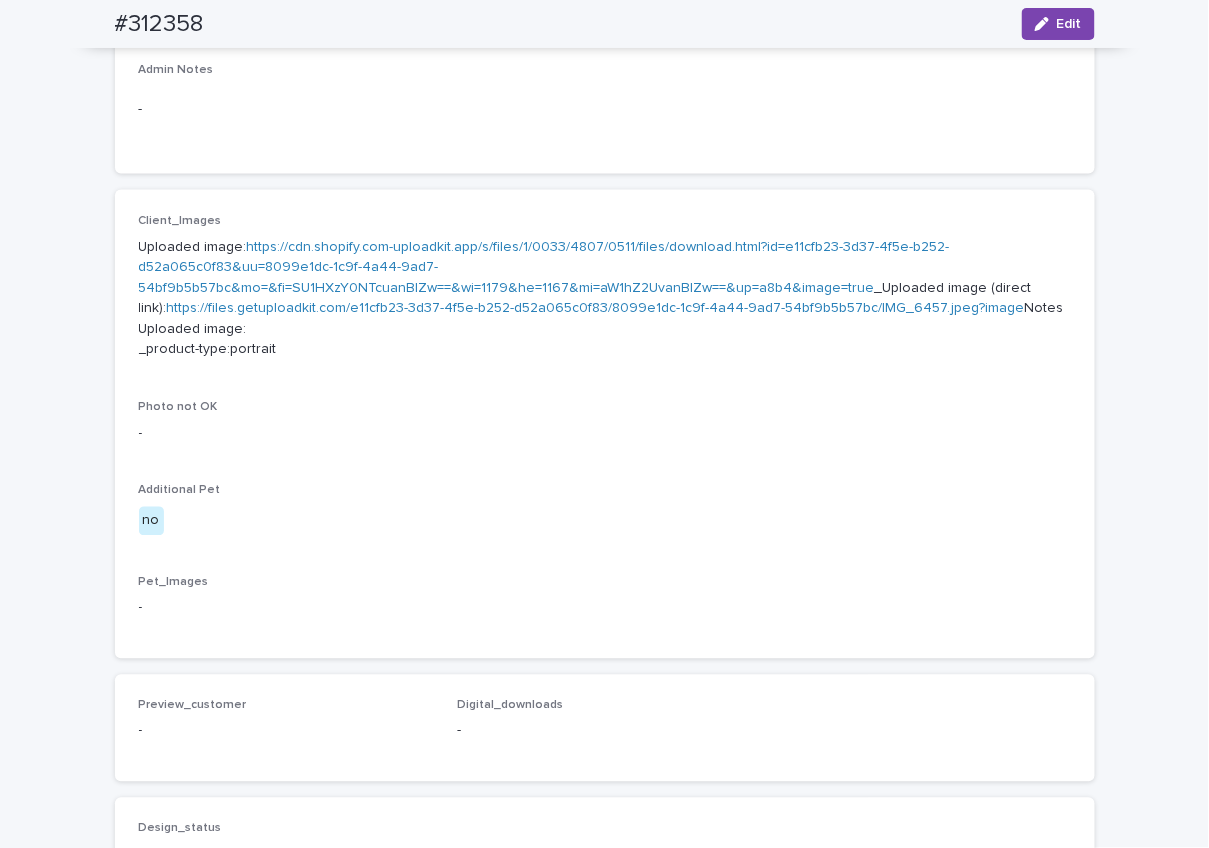 click on "https://cdn.shopify.com-uploadkit.app/s/files/1/0033/4807/0511/files/download.html?id=e11cfb23-3d37-4f5e-b252-d52a065c0f83&uu=8099e1dc-1c9f-4a44-9ad7-54bf9b5b57bc&mo=&fi=SU1HXzY0NTcuanBlZw==&wi=1179&he=1167&mi=aW1hZ2UvanBlZw==&up=a8b4&image=true" at bounding box center [544, 268] 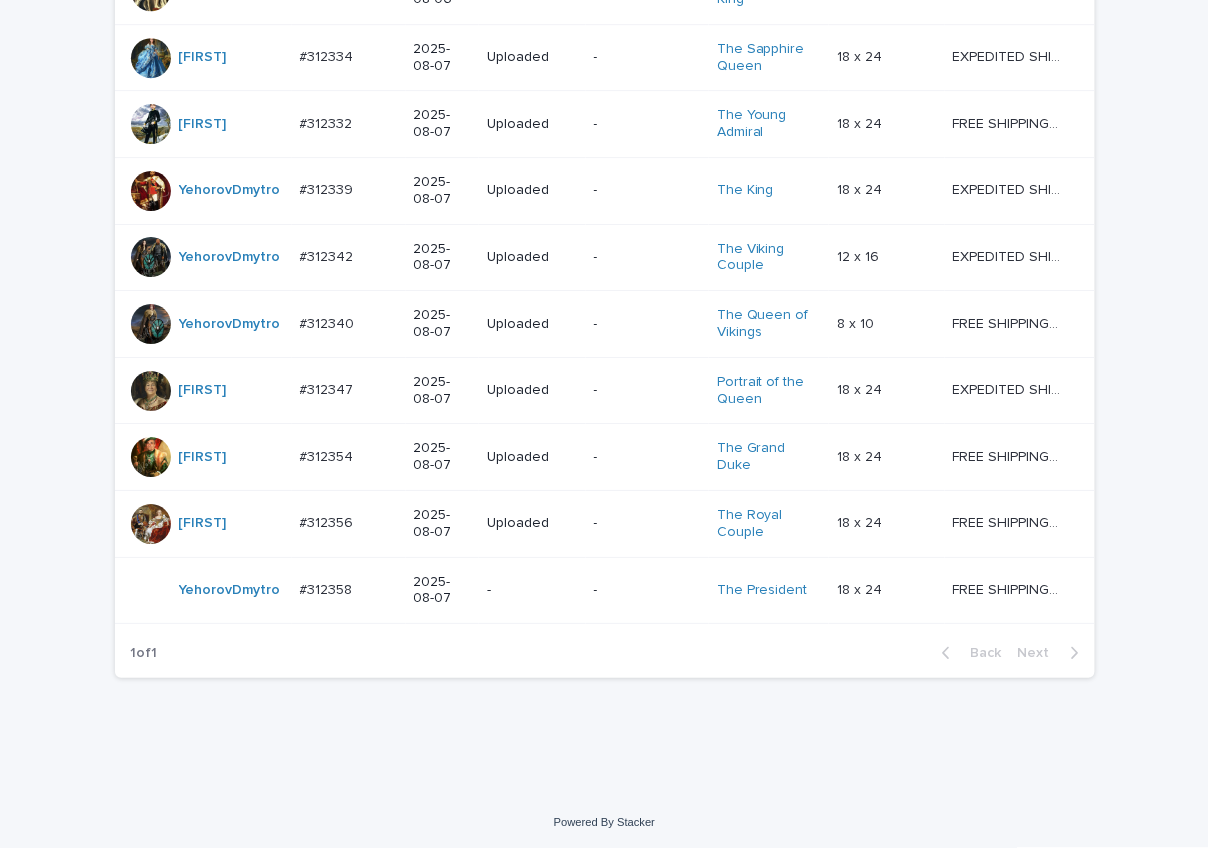 scroll, scrollTop: 1682, scrollLeft: 0, axis: vertical 